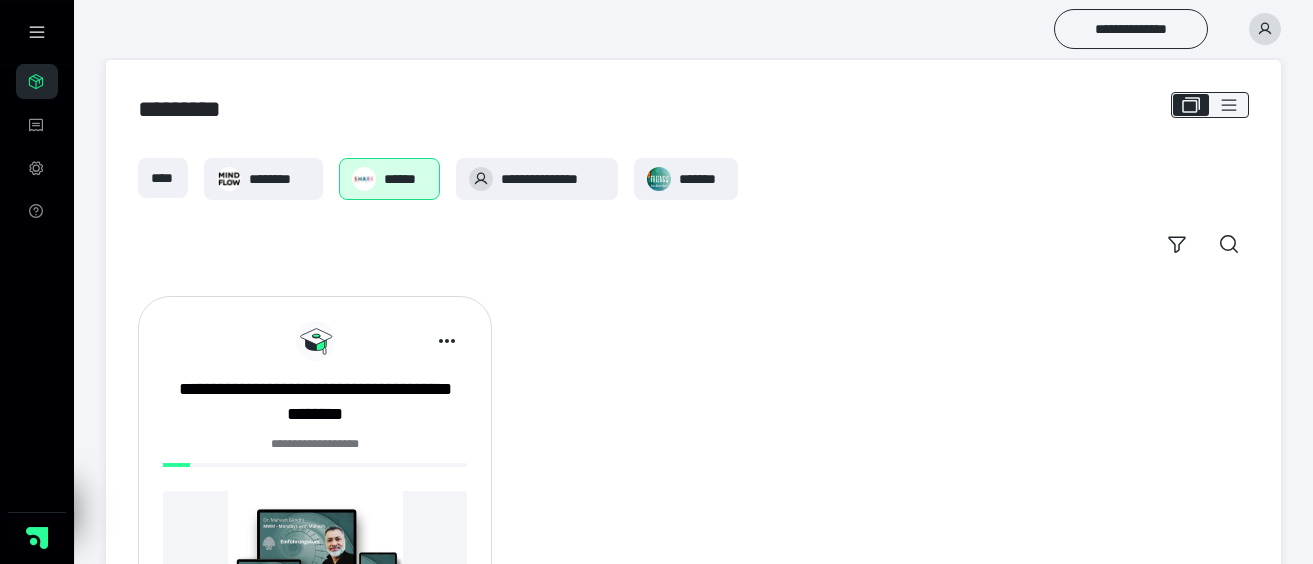 scroll, scrollTop: 0, scrollLeft: 0, axis: both 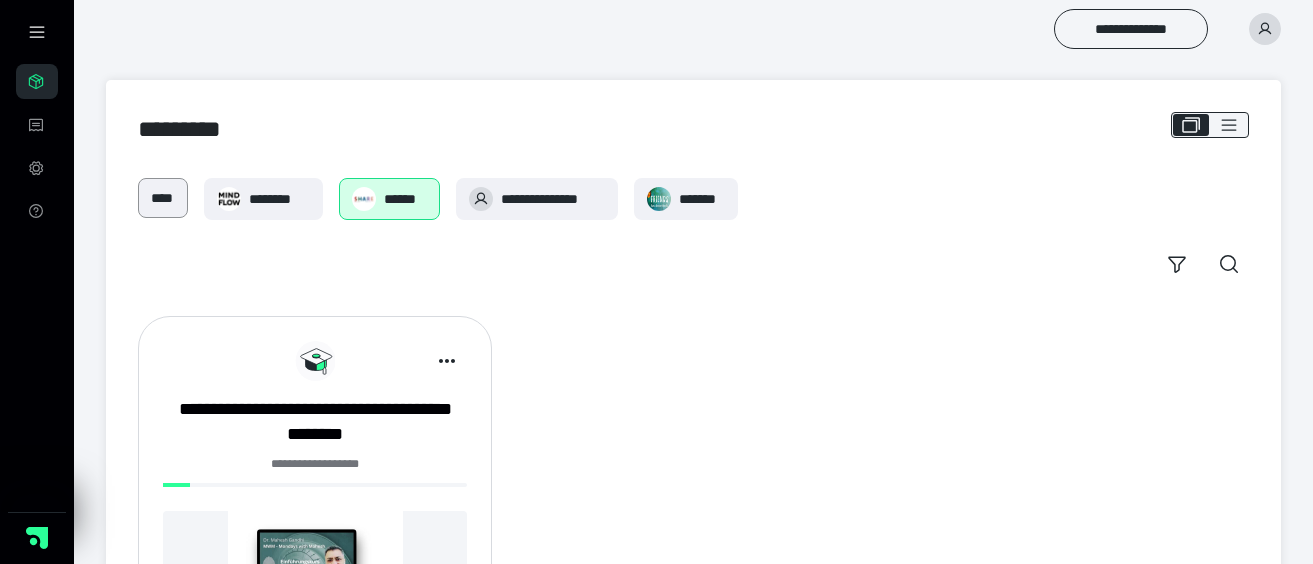 click on "****" at bounding box center (163, 198) 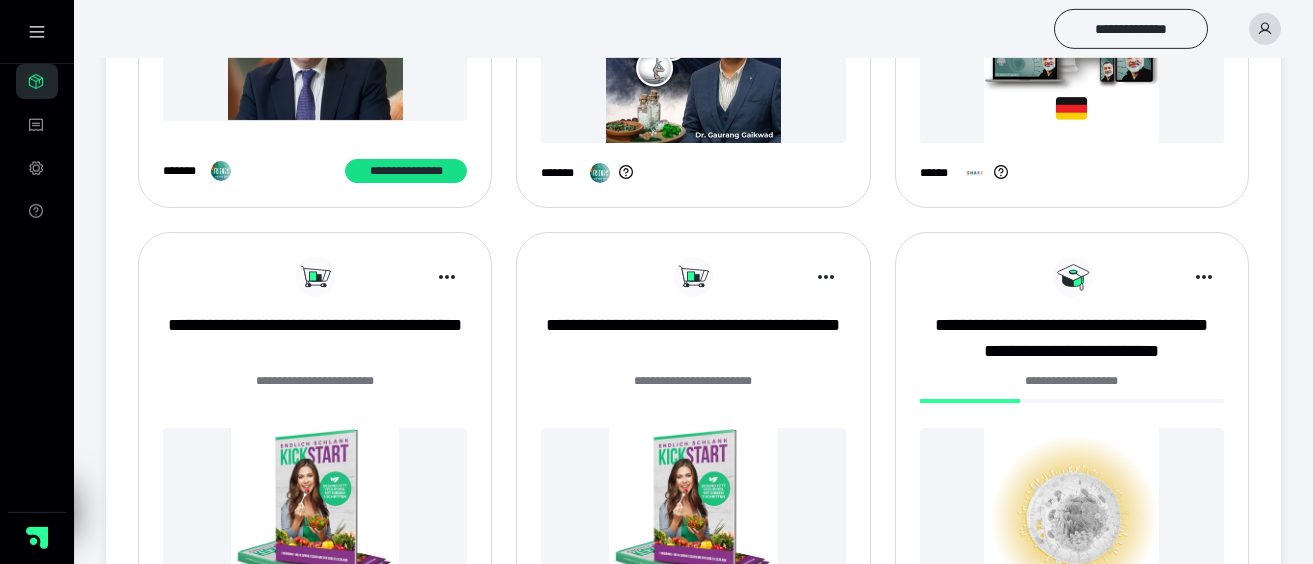 scroll, scrollTop: 408, scrollLeft: 0, axis: vertical 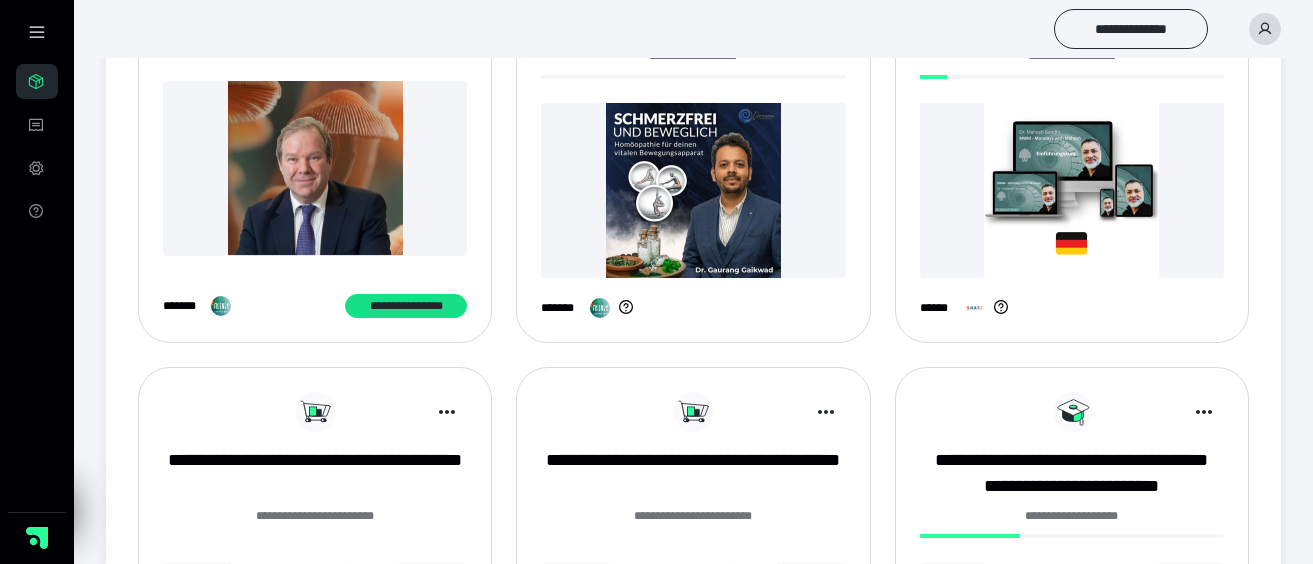 click at bounding box center [693, 190] 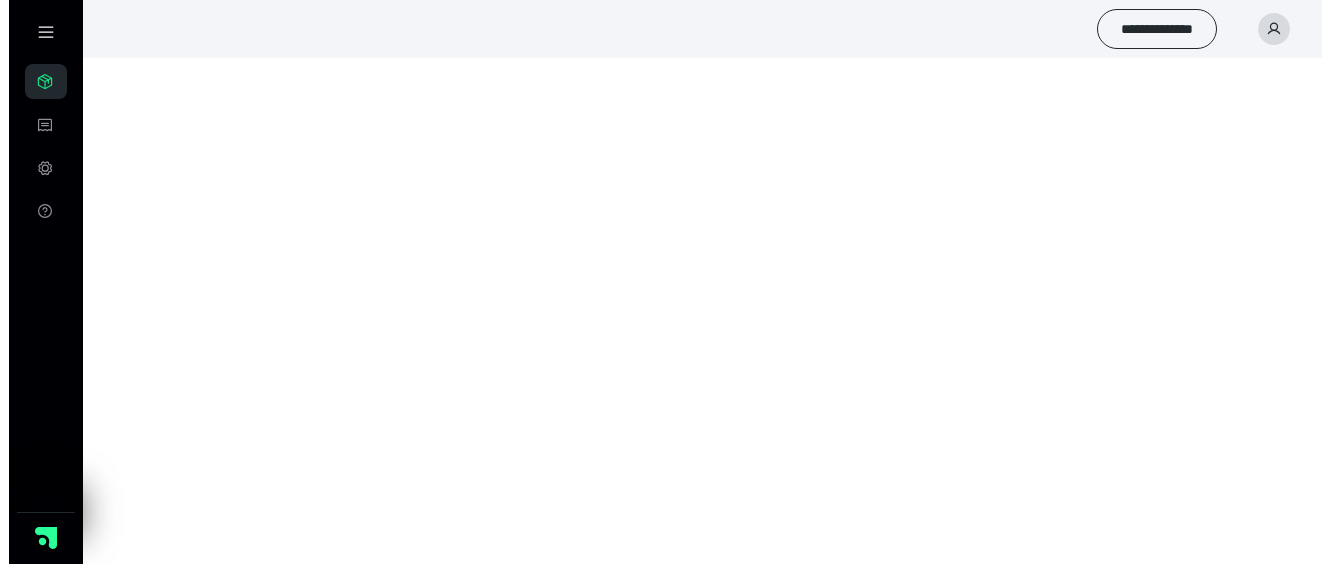 scroll, scrollTop: 0, scrollLeft: 0, axis: both 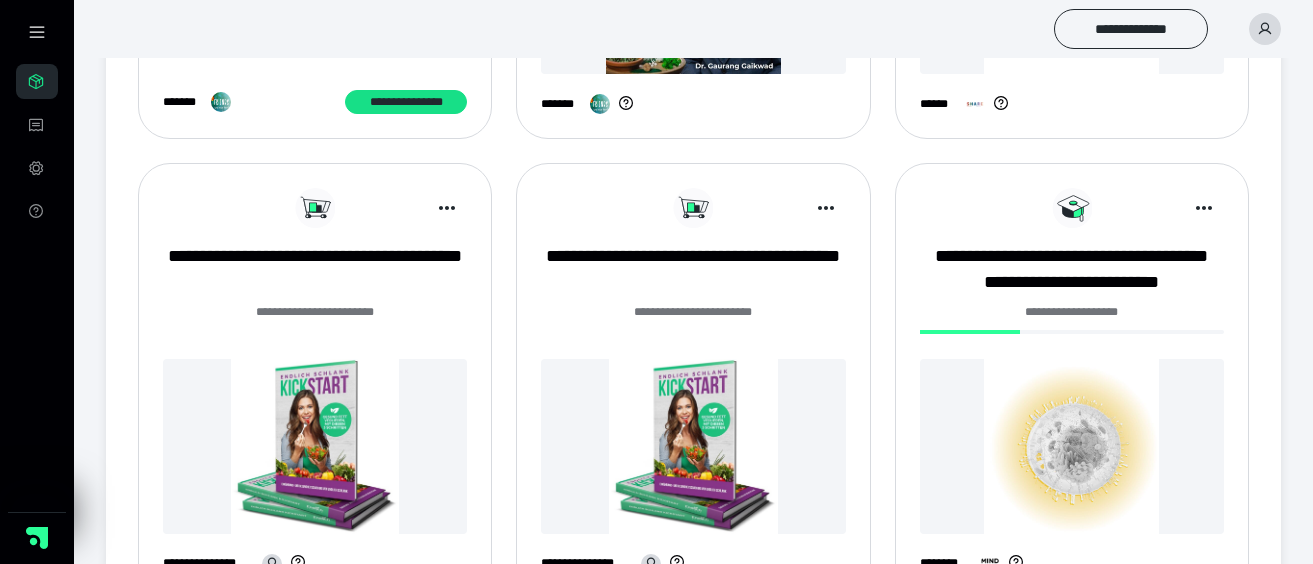 click at bounding box center (600, 104) 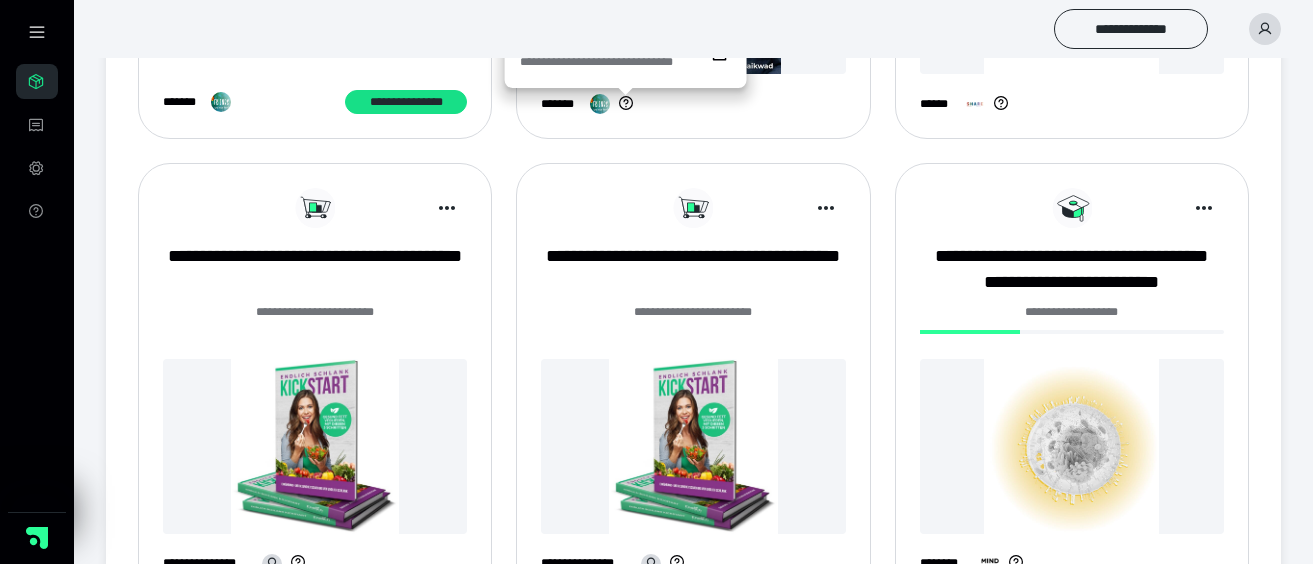 click 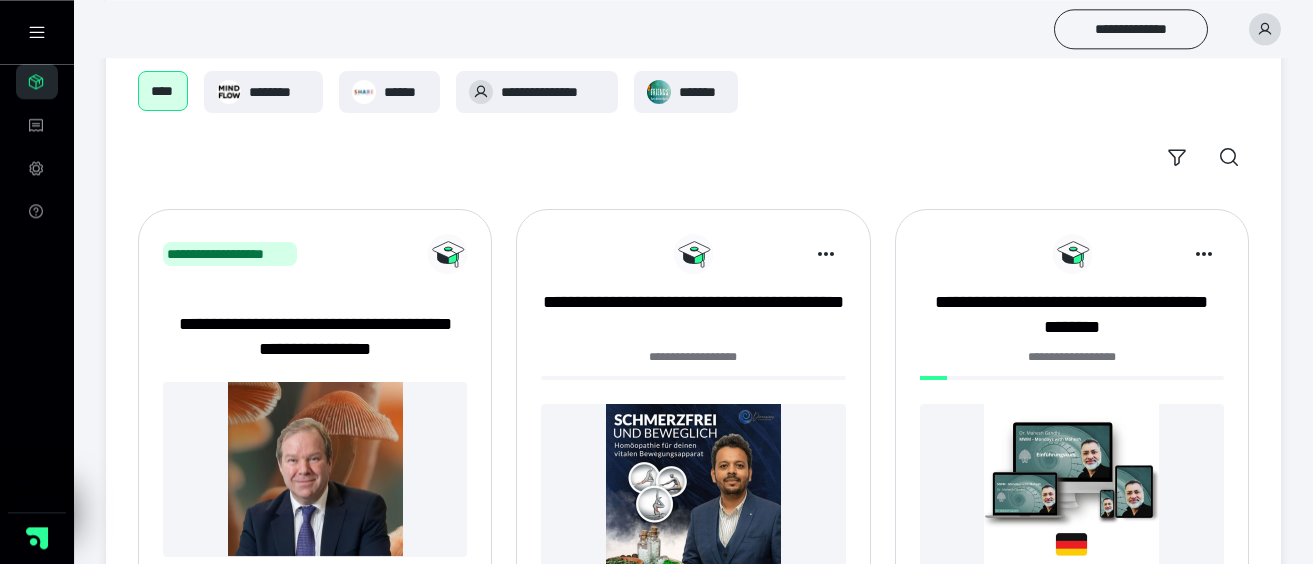 scroll, scrollTop: 0, scrollLeft: 0, axis: both 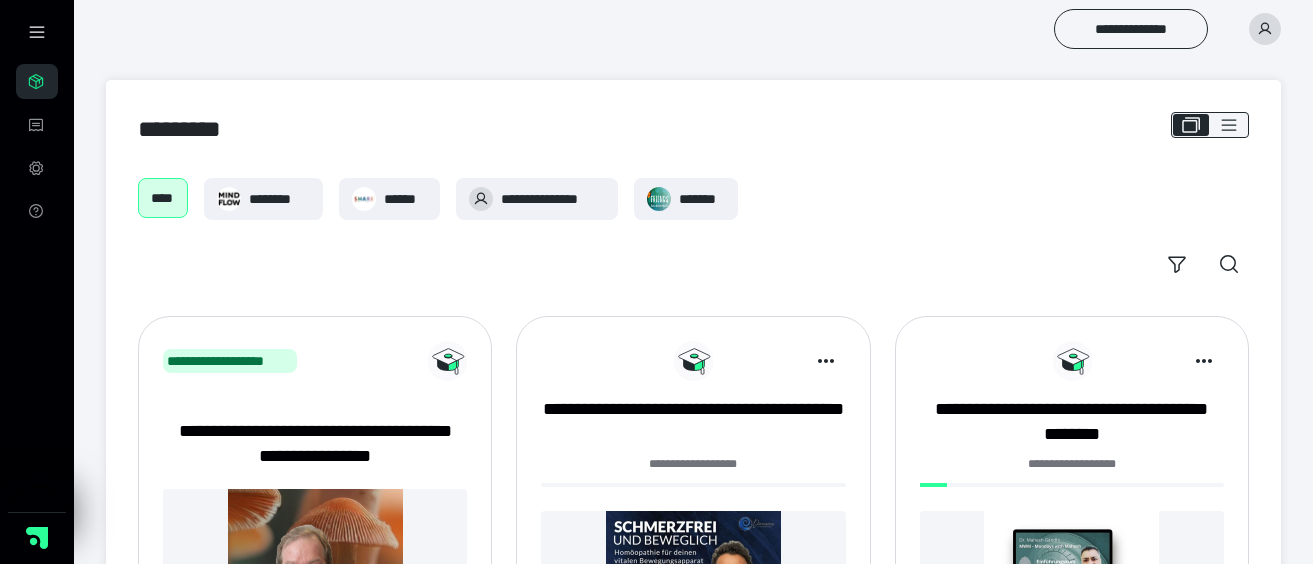 click on "****" at bounding box center [163, 198] 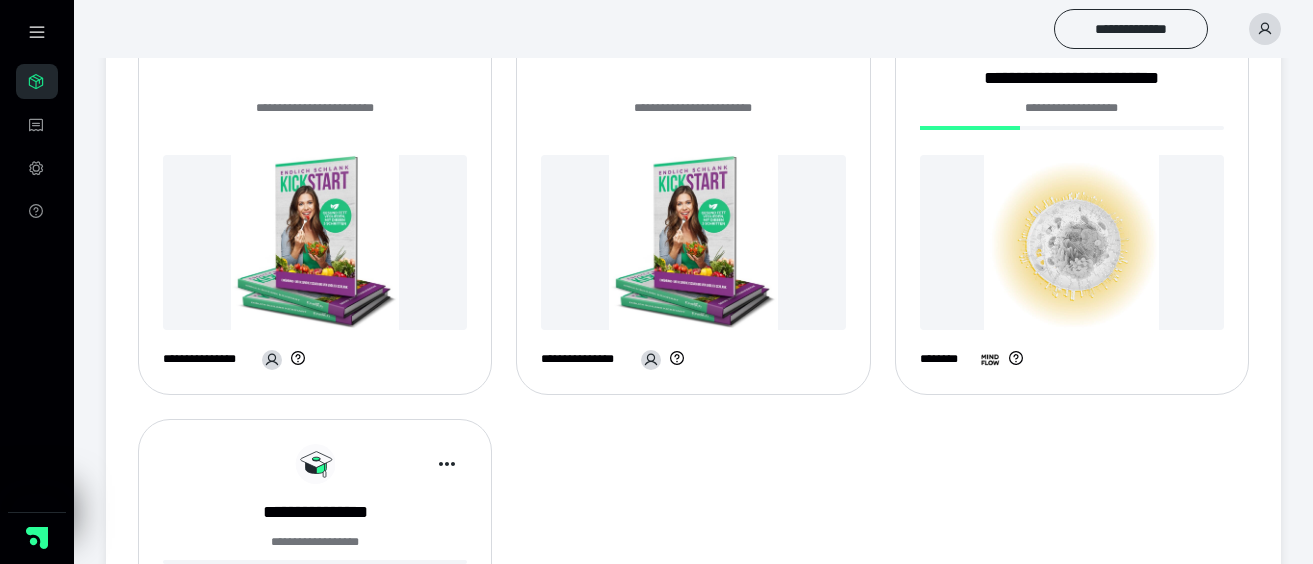scroll, scrollTop: 1137, scrollLeft: 0, axis: vertical 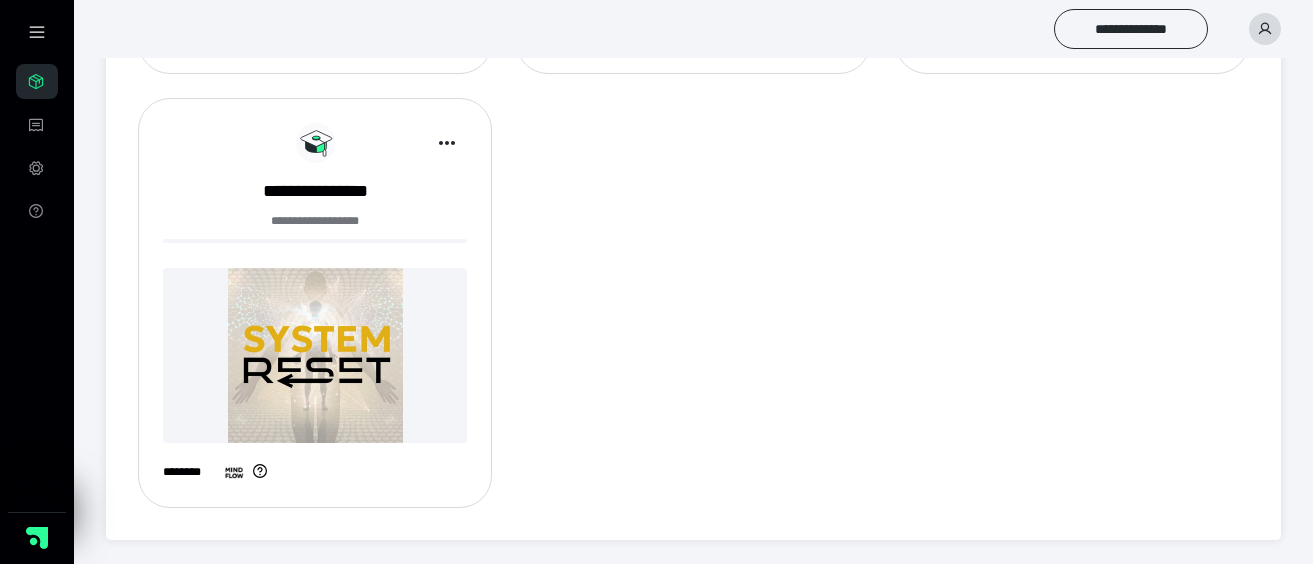 click at bounding box center (315, 355) 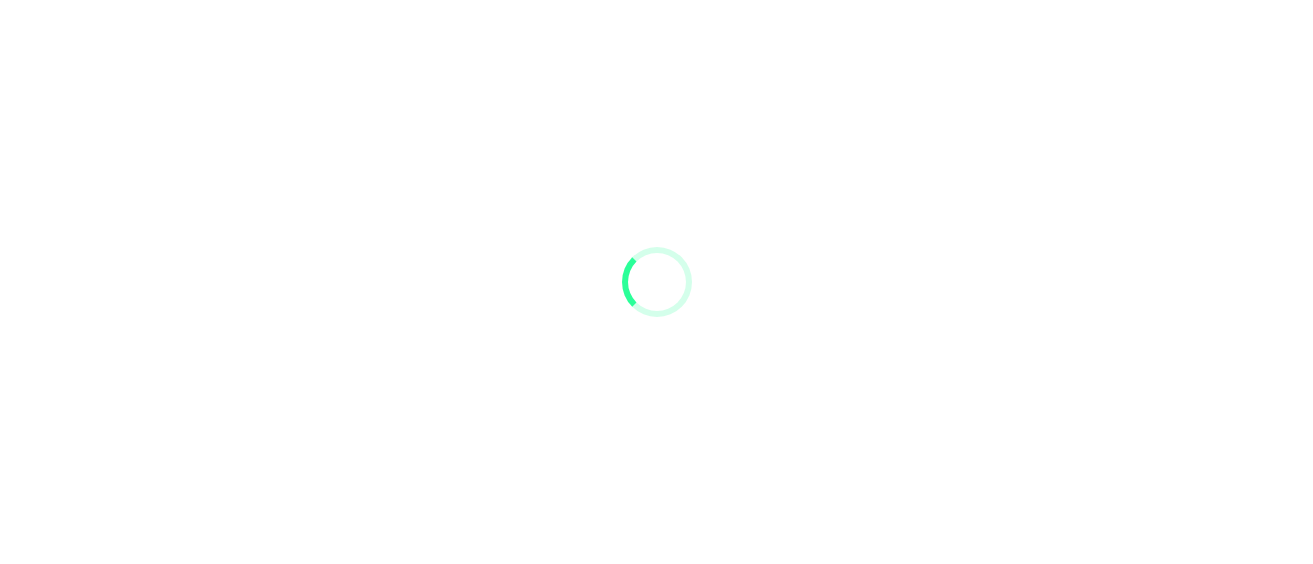 scroll, scrollTop: 0, scrollLeft: 0, axis: both 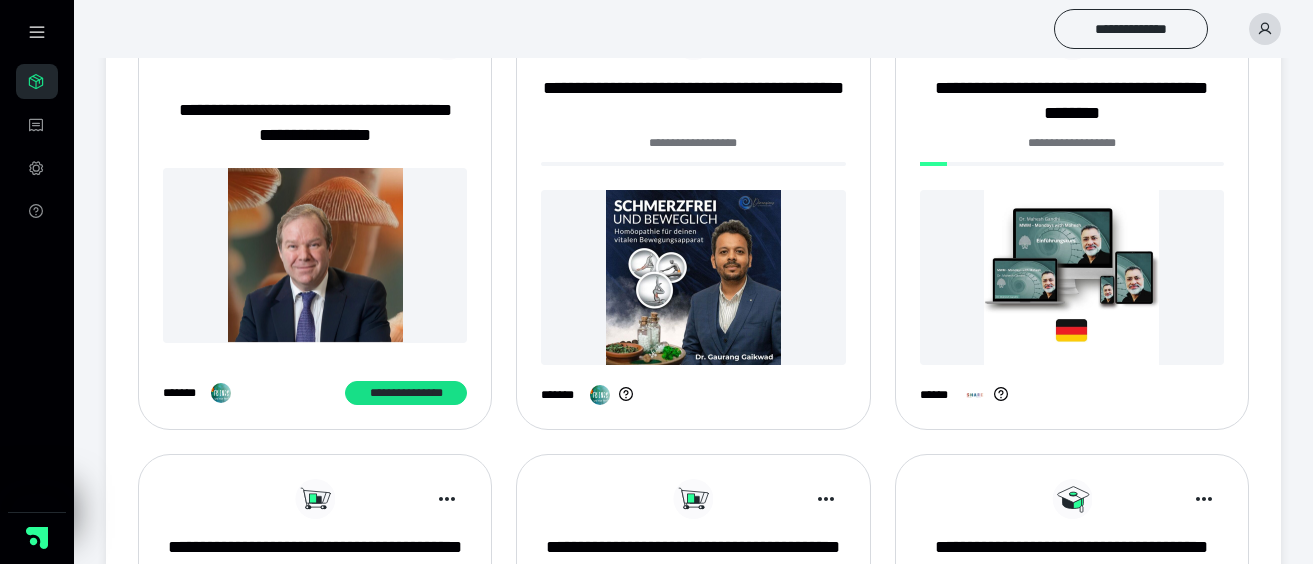 click at bounding box center (693, 277) 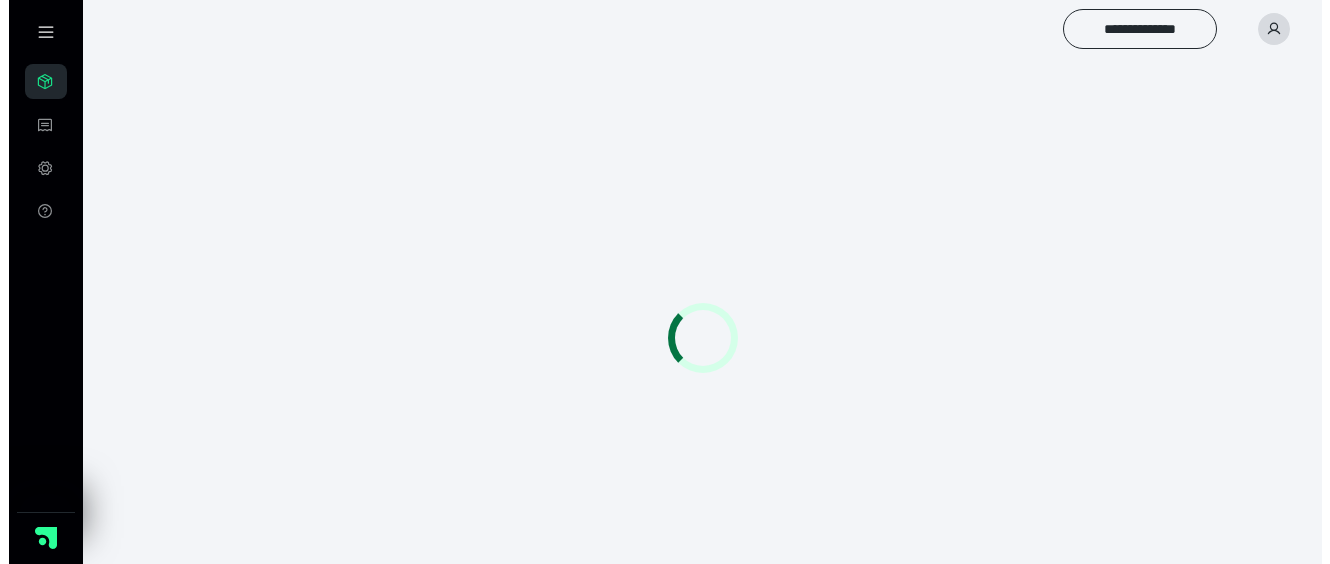 scroll, scrollTop: 0, scrollLeft: 0, axis: both 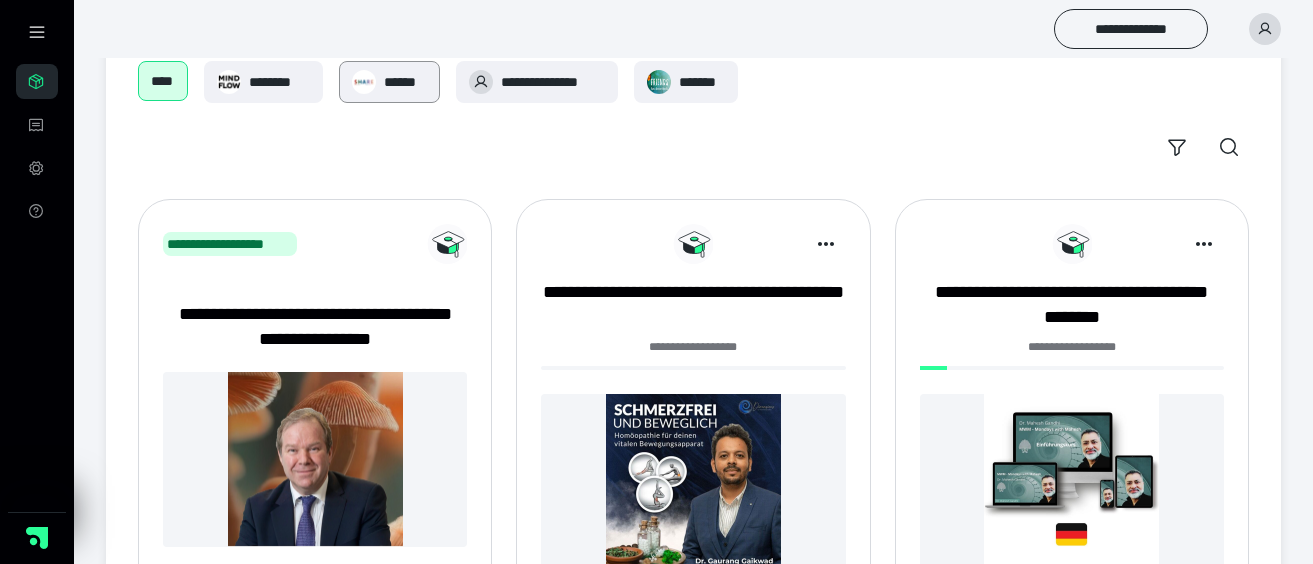 click at bounding box center (364, 82) 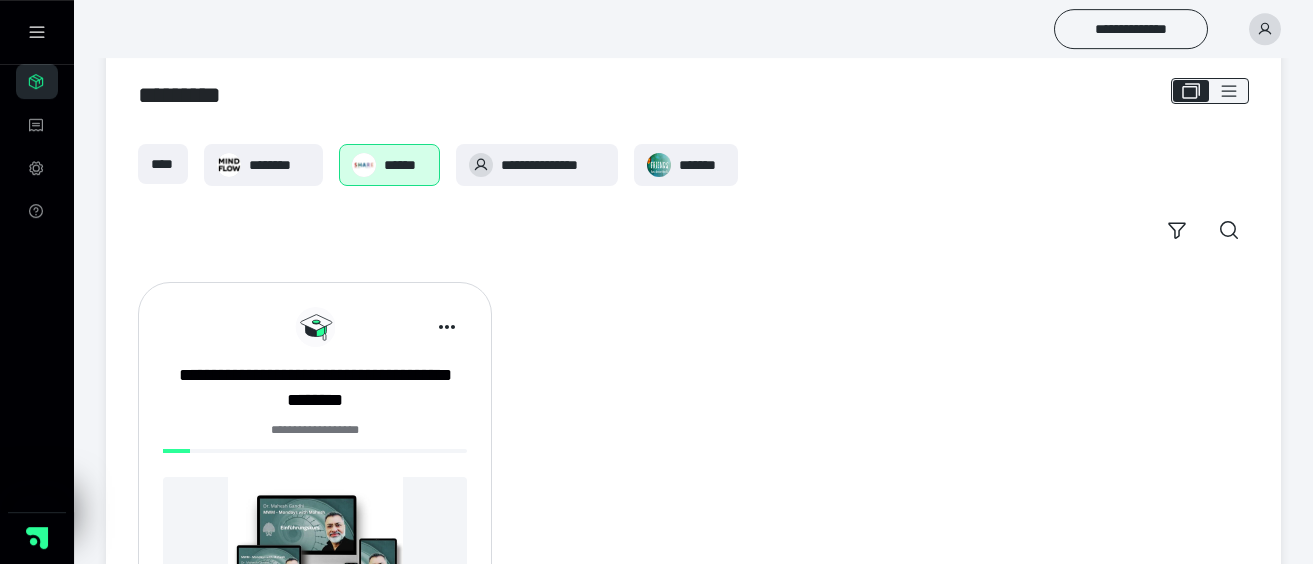 scroll, scrollTop: 0, scrollLeft: 0, axis: both 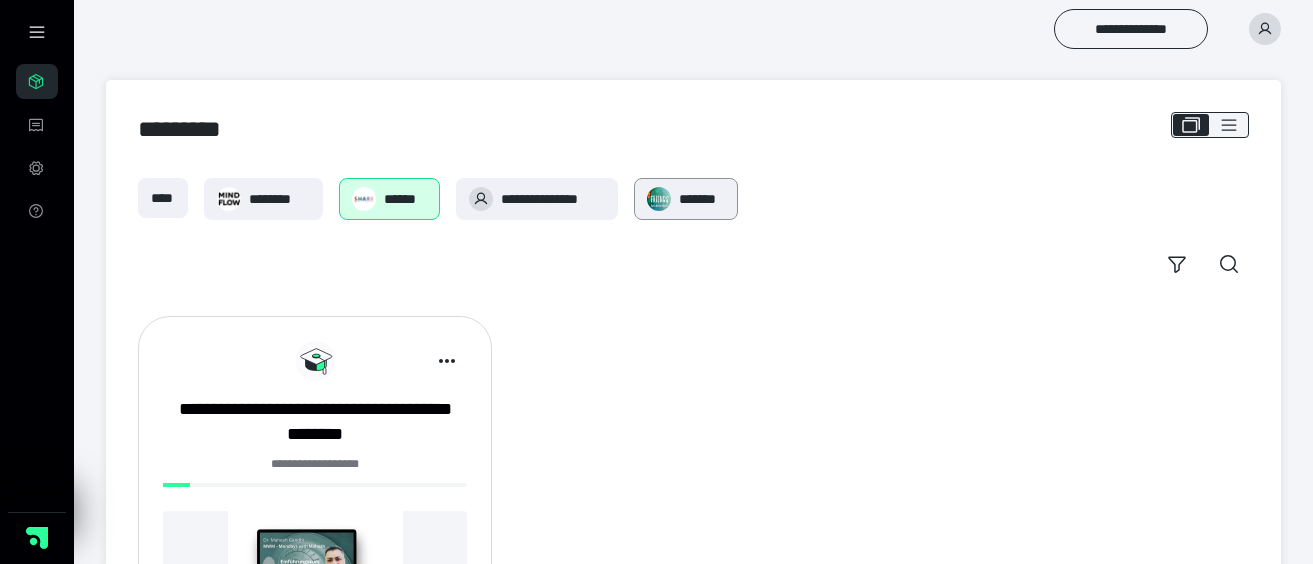 click on "*******" at bounding box center [702, 199] 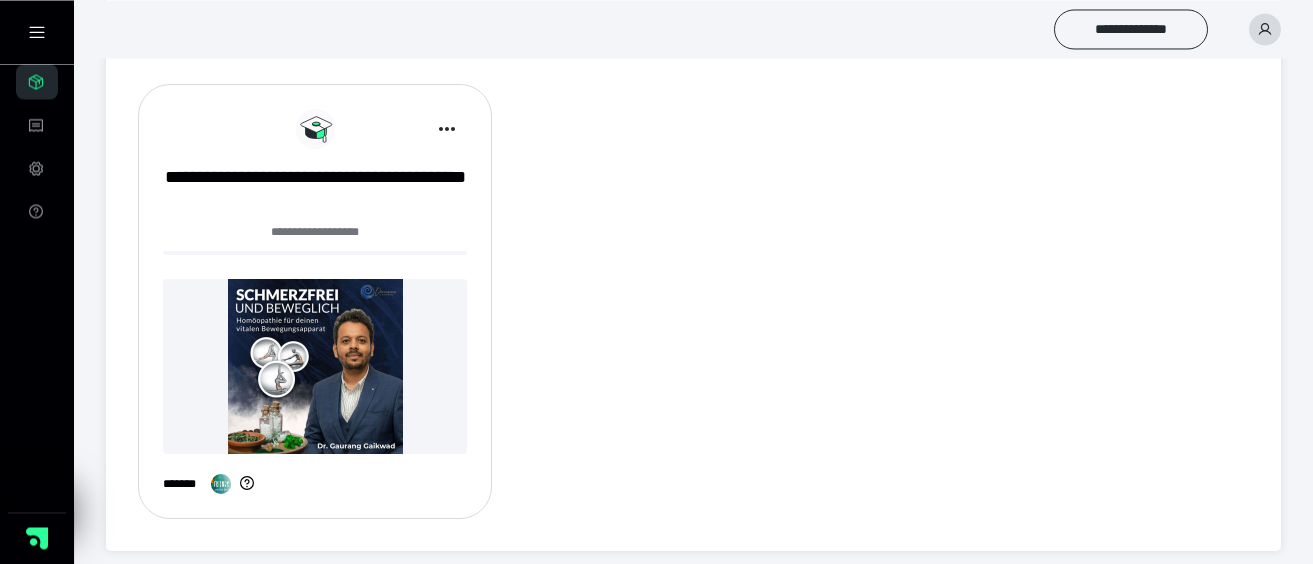 scroll, scrollTop: 243, scrollLeft: 0, axis: vertical 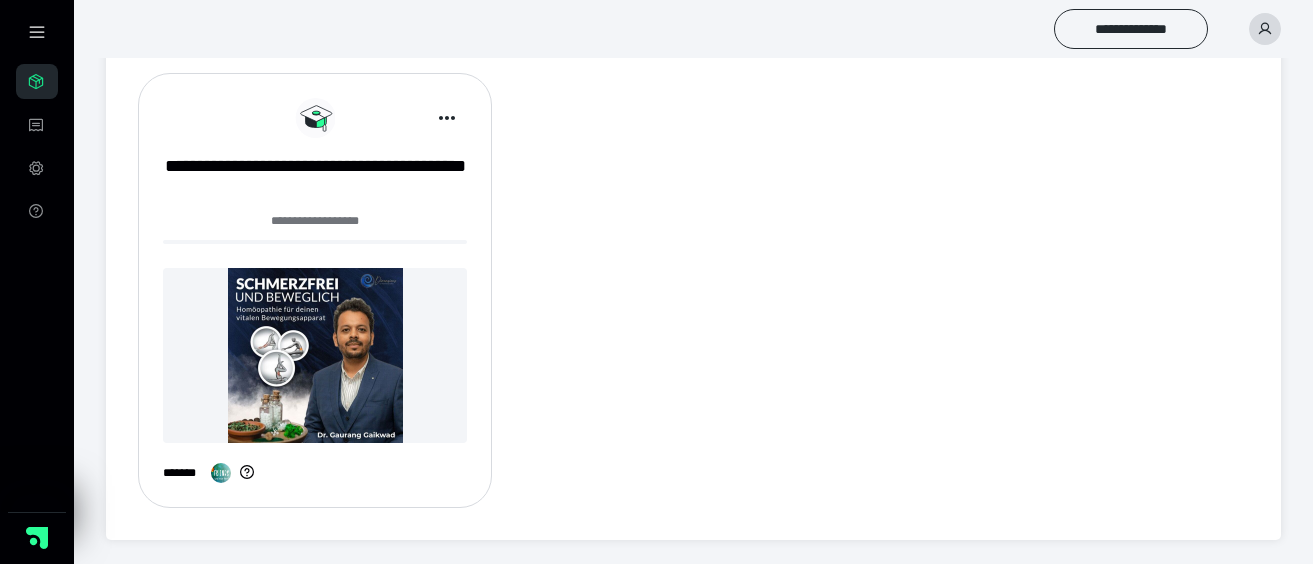 click at bounding box center [315, 355] 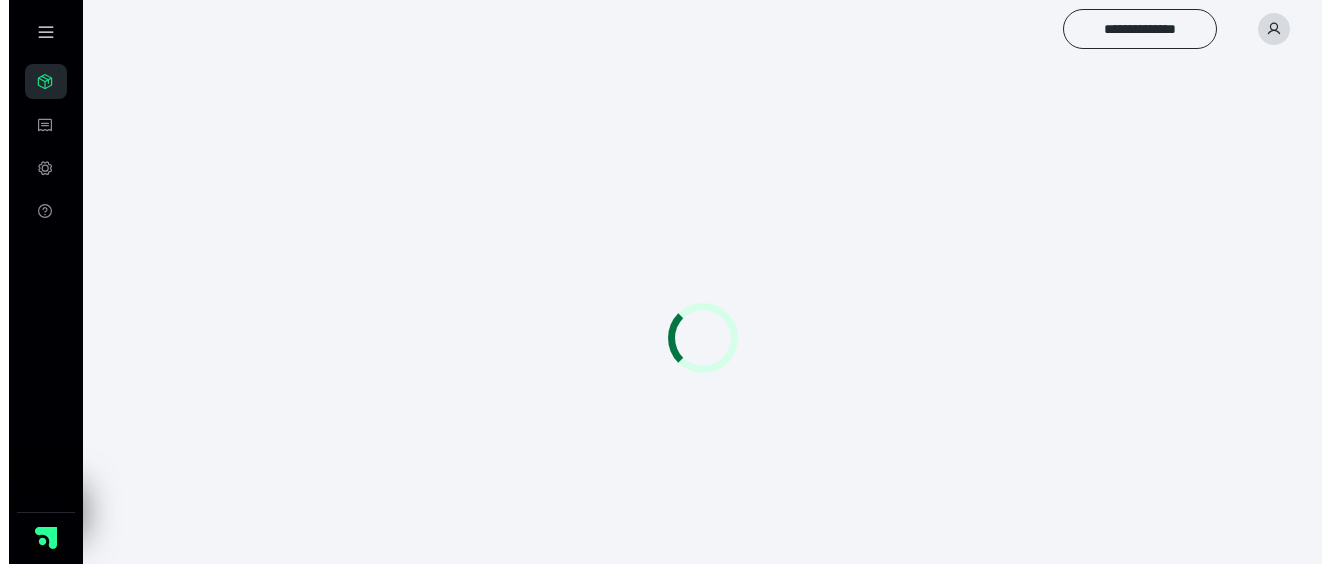 scroll, scrollTop: 0, scrollLeft: 0, axis: both 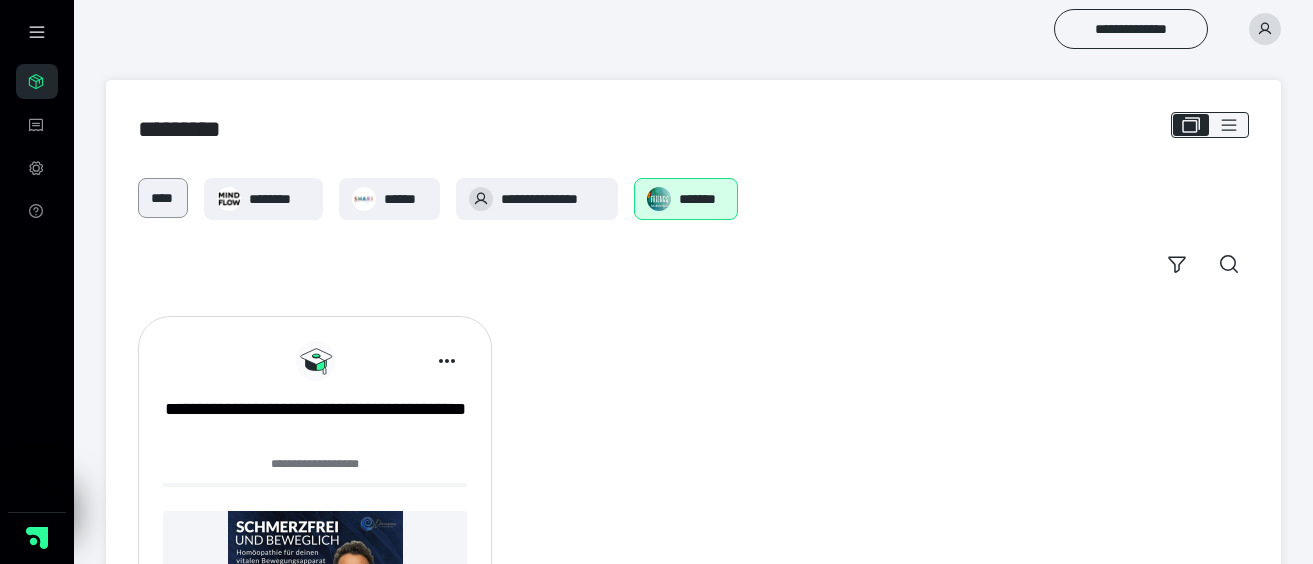 click on "****" at bounding box center [163, 198] 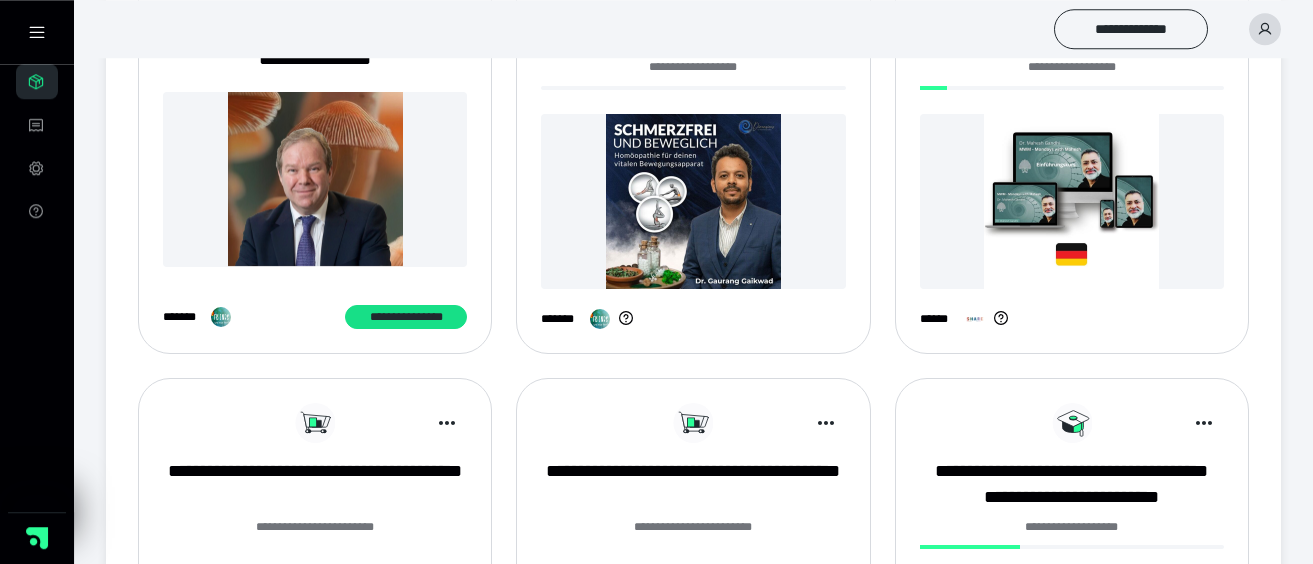 scroll, scrollTop: 321, scrollLeft: 0, axis: vertical 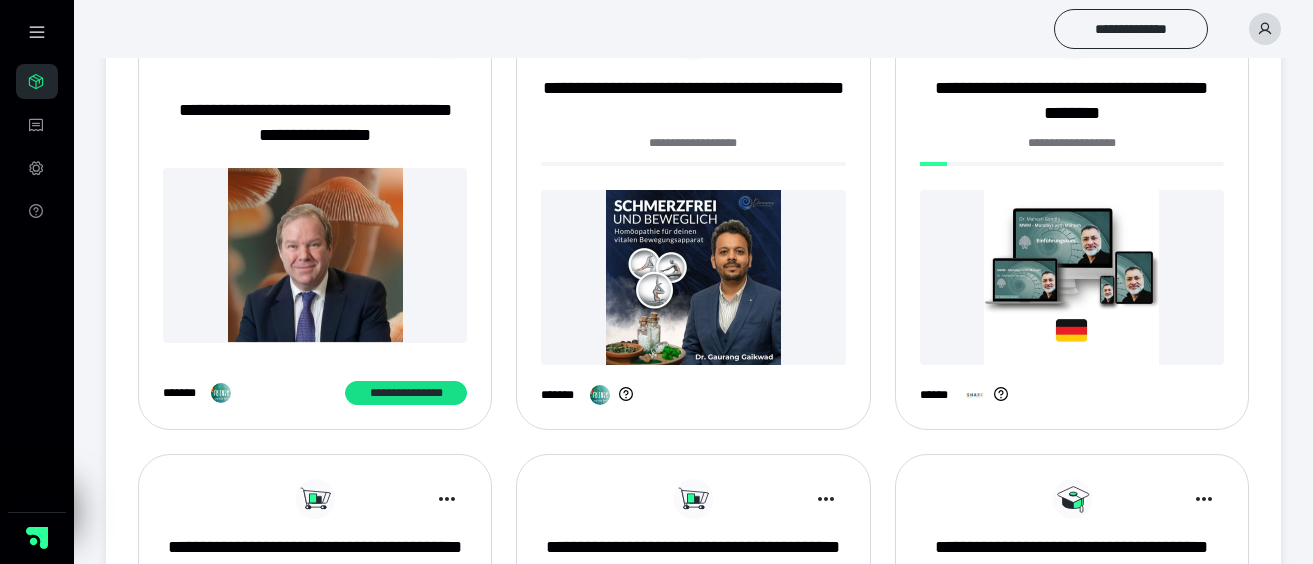 click at bounding box center (1072, 277) 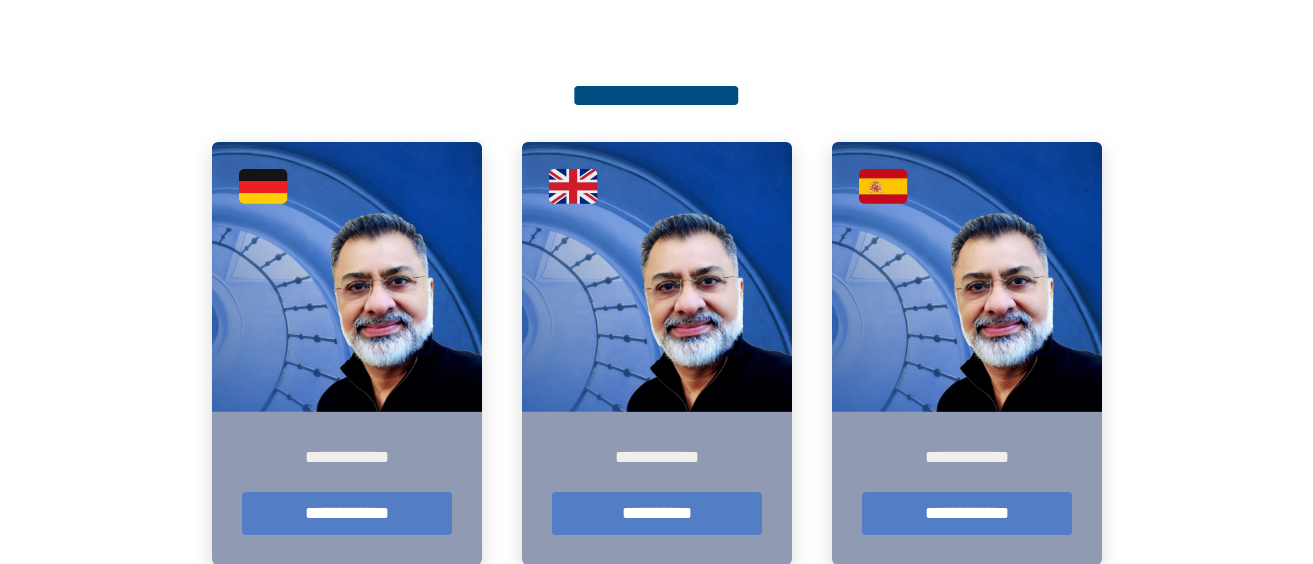 scroll, scrollTop: 343, scrollLeft: 0, axis: vertical 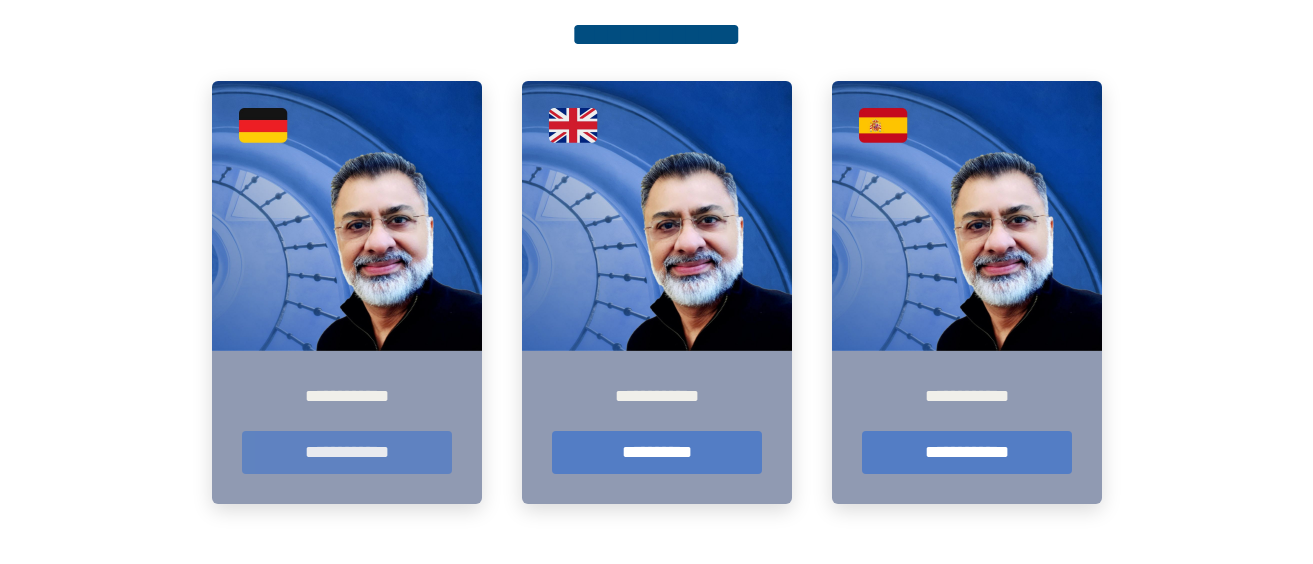 click on "**********" at bounding box center [347, 452] 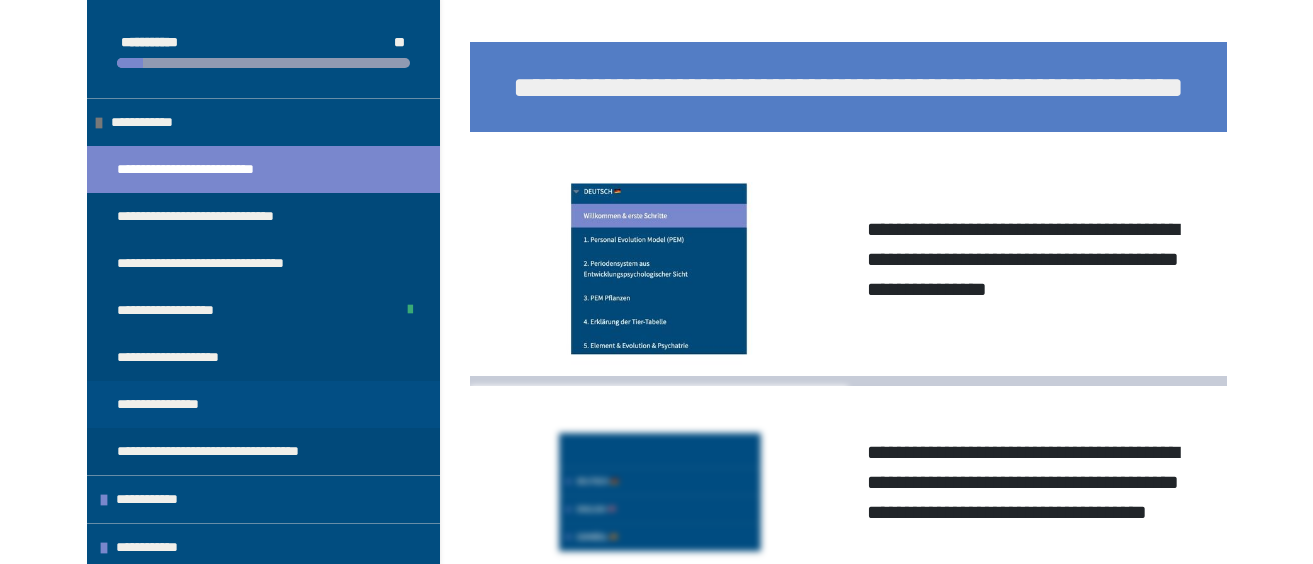 scroll, scrollTop: 306, scrollLeft: 0, axis: vertical 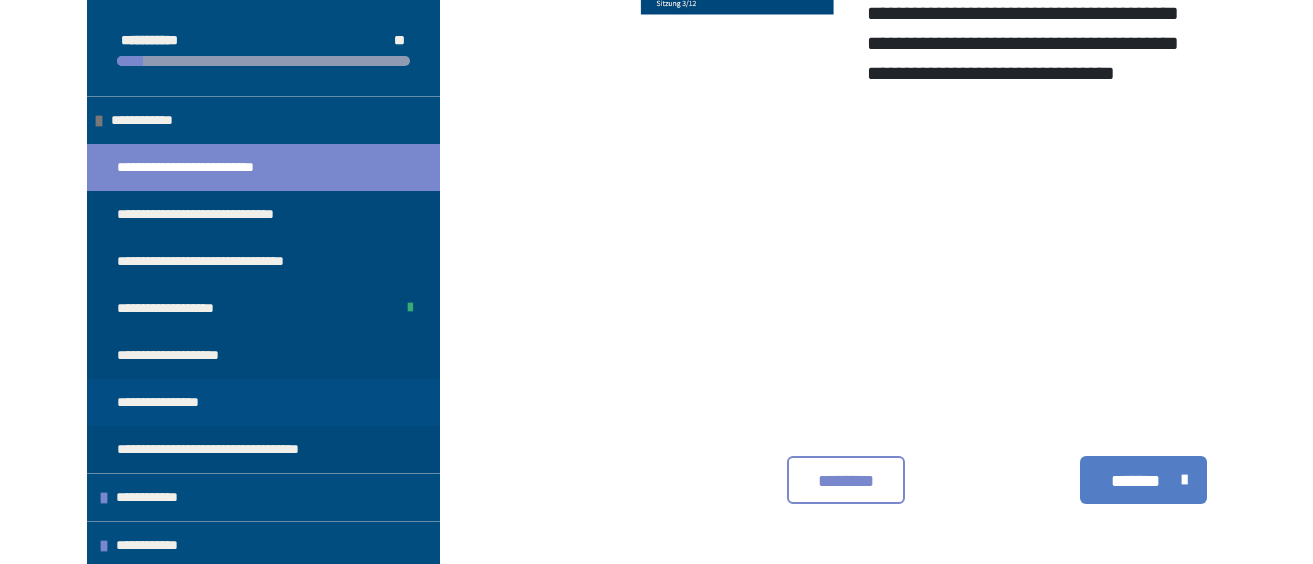 click on "**********" at bounding box center [163, 402] 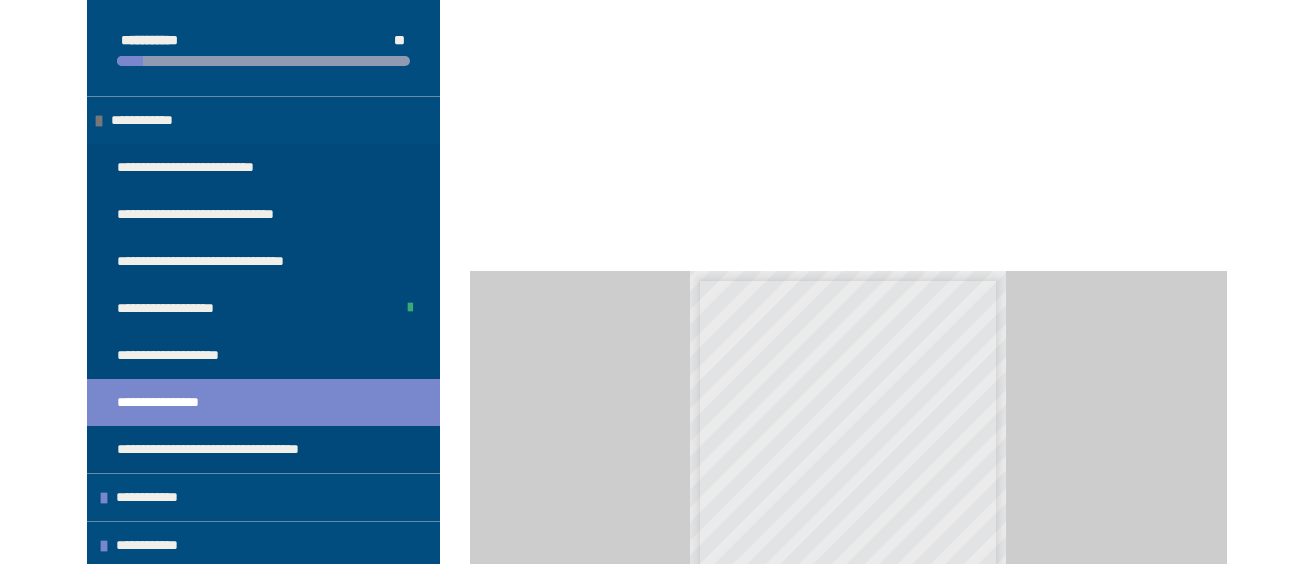 scroll, scrollTop: 588, scrollLeft: 0, axis: vertical 